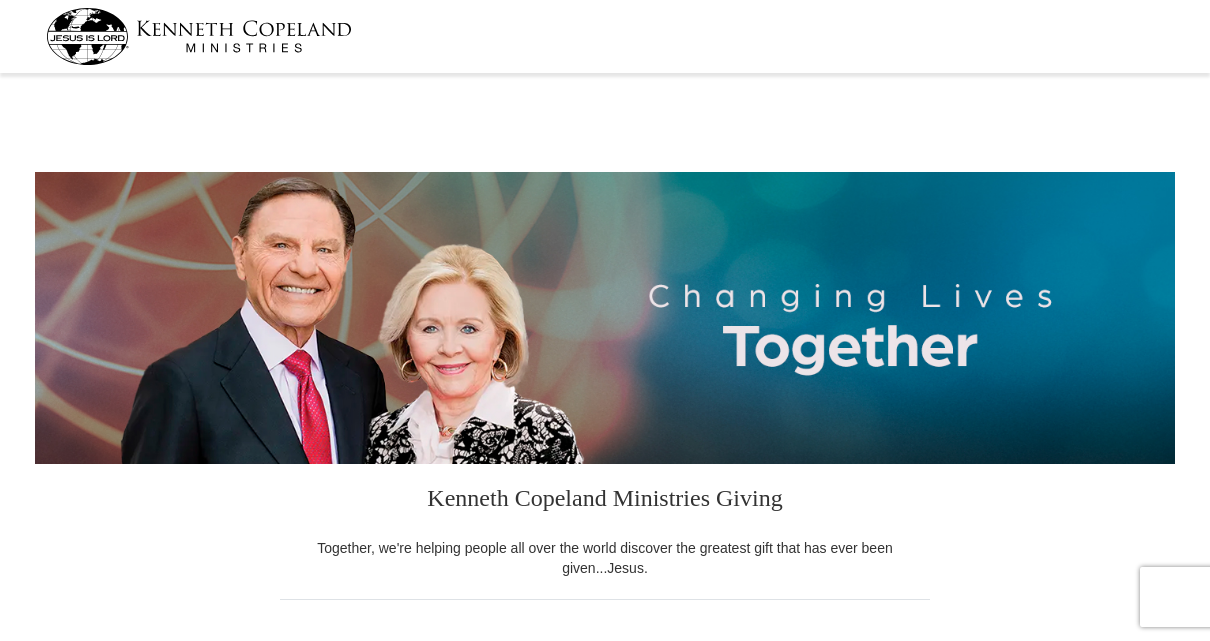 select on "TX" 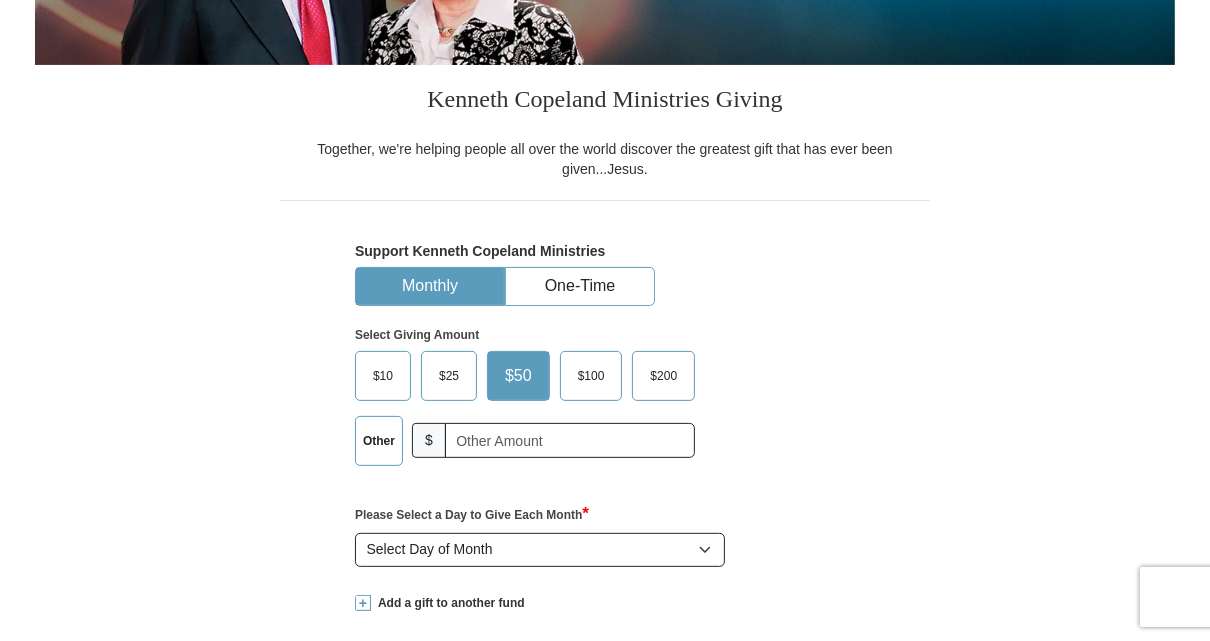 scroll, scrollTop: 0, scrollLeft: 0, axis: both 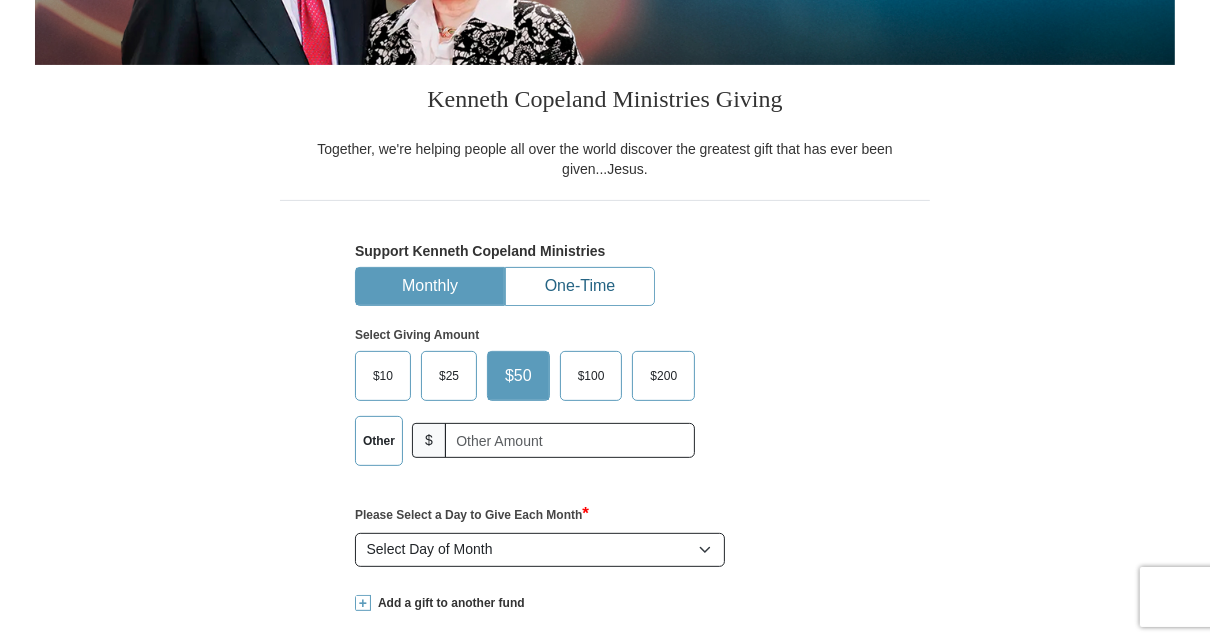 click on "One-Time" at bounding box center (580, 286) 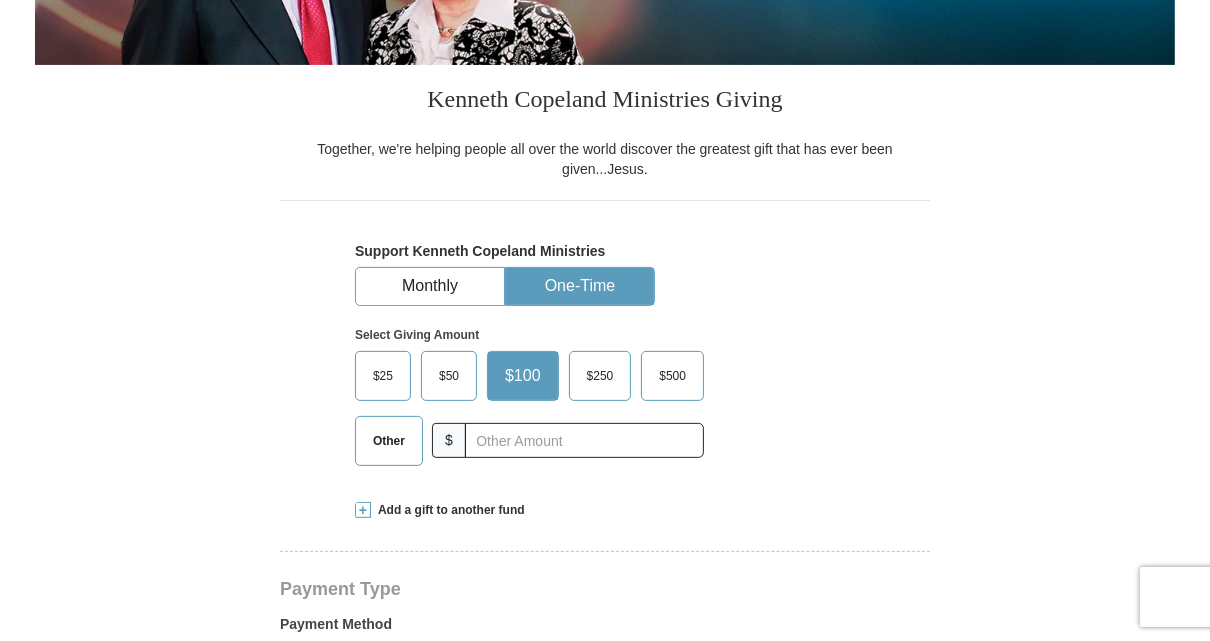 click on "Other" at bounding box center (389, 441) 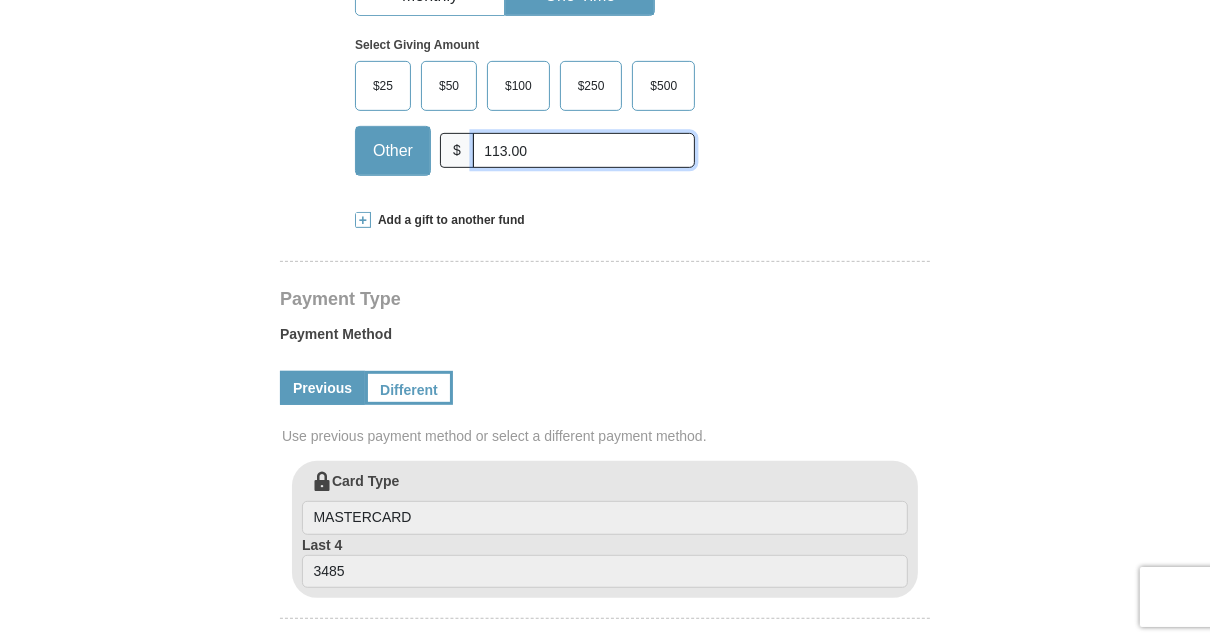 scroll, scrollTop: 699, scrollLeft: 0, axis: vertical 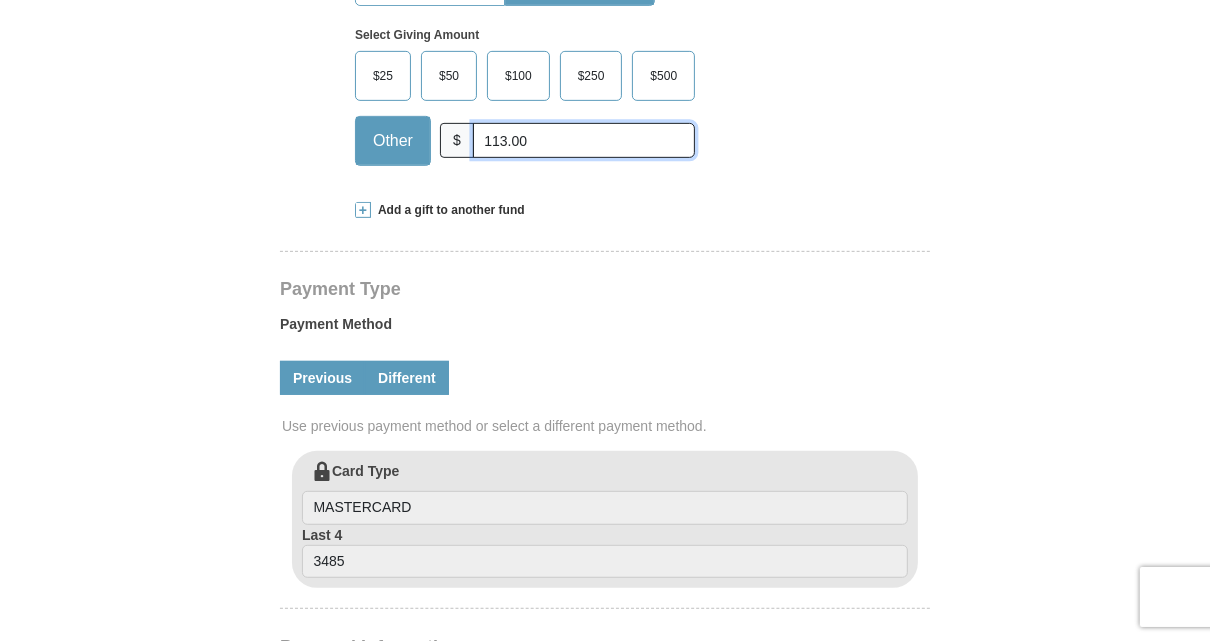 type on "113.00" 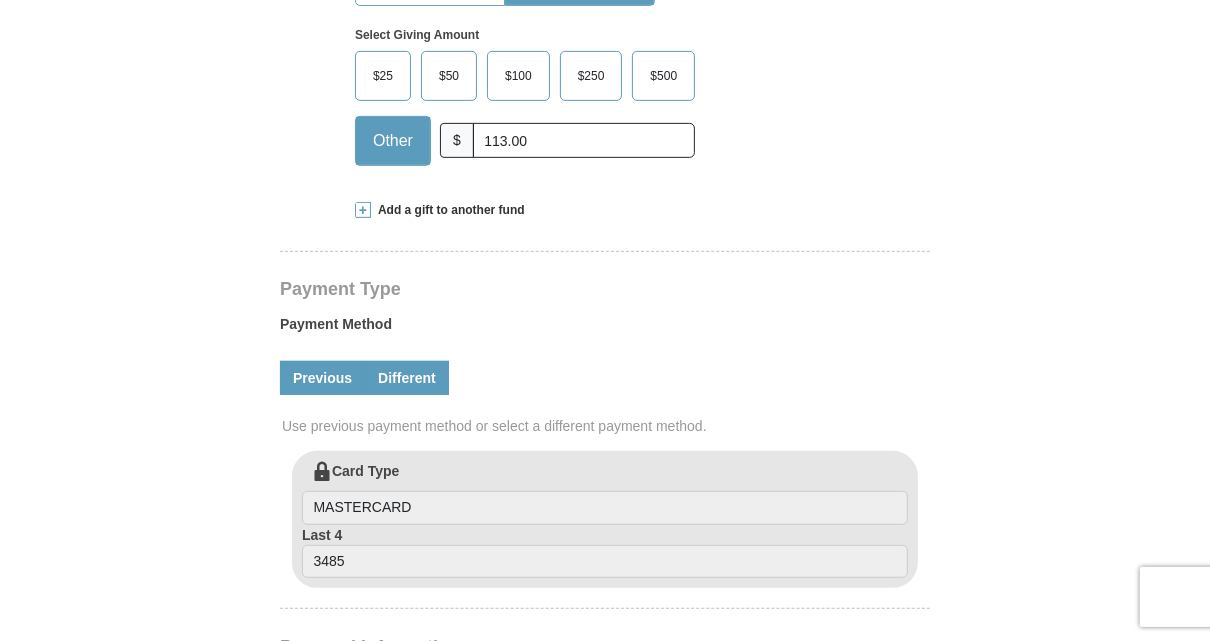 click on "Different" at bounding box center [407, 378] 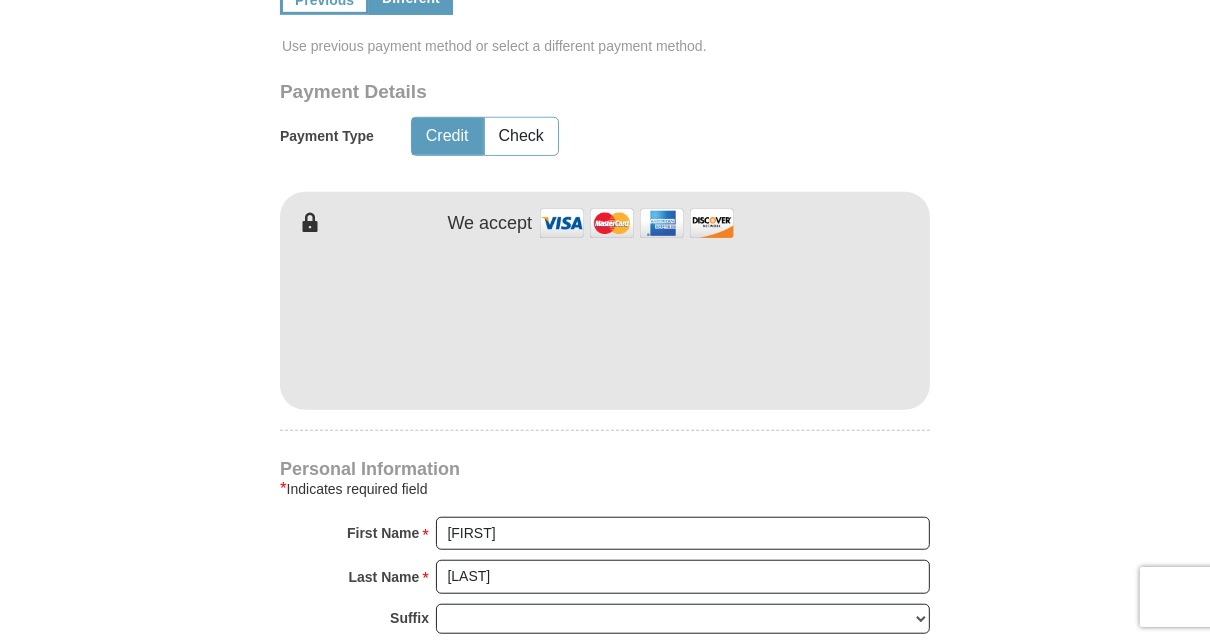 scroll, scrollTop: 1099, scrollLeft: 0, axis: vertical 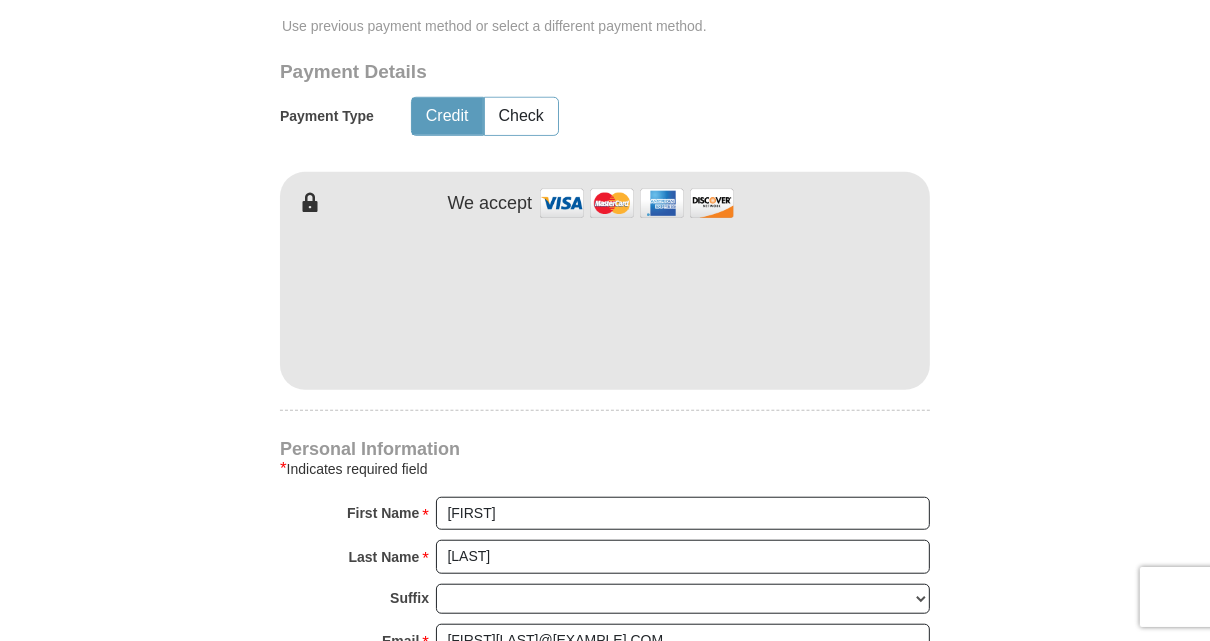 click on "Kenneth Copeland Ministries Giving
Together, we're helping people all over the world discover the greatest gift that has ever been given...Jesus.
Support Kenneth Copeland Ministries
Monthly
One-Time
Select Giving Amount
Amount must be a valid number
The total gift cannot be less than $1.00
$25 $50" at bounding box center [605, 157] 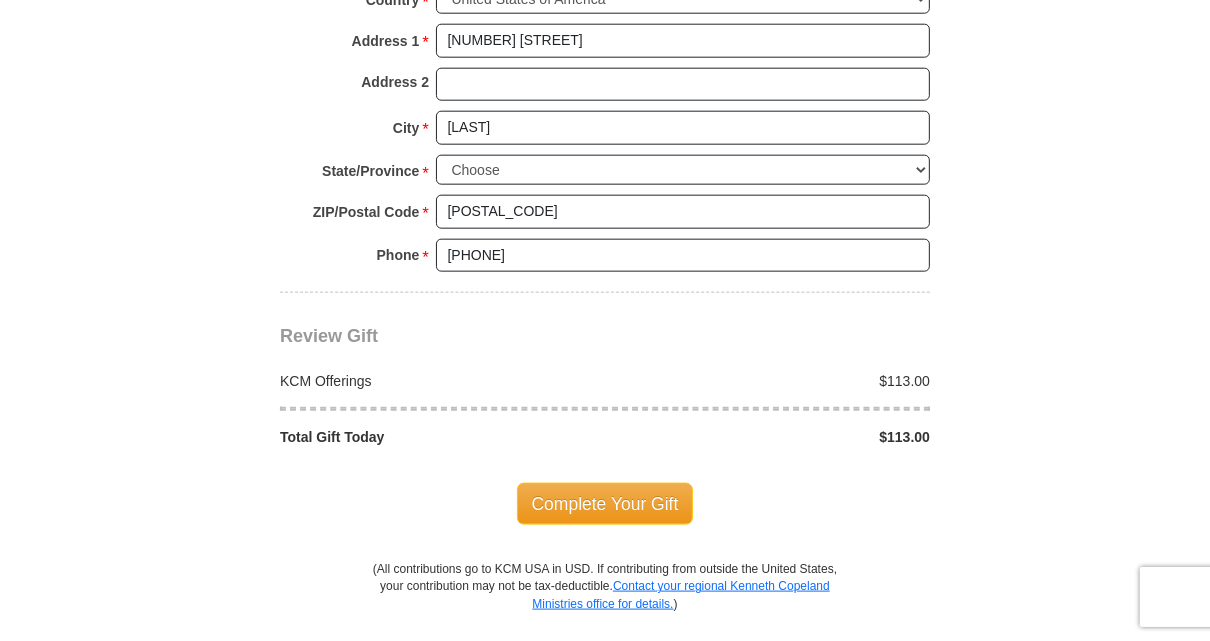 scroll, scrollTop: 1800, scrollLeft: 0, axis: vertical 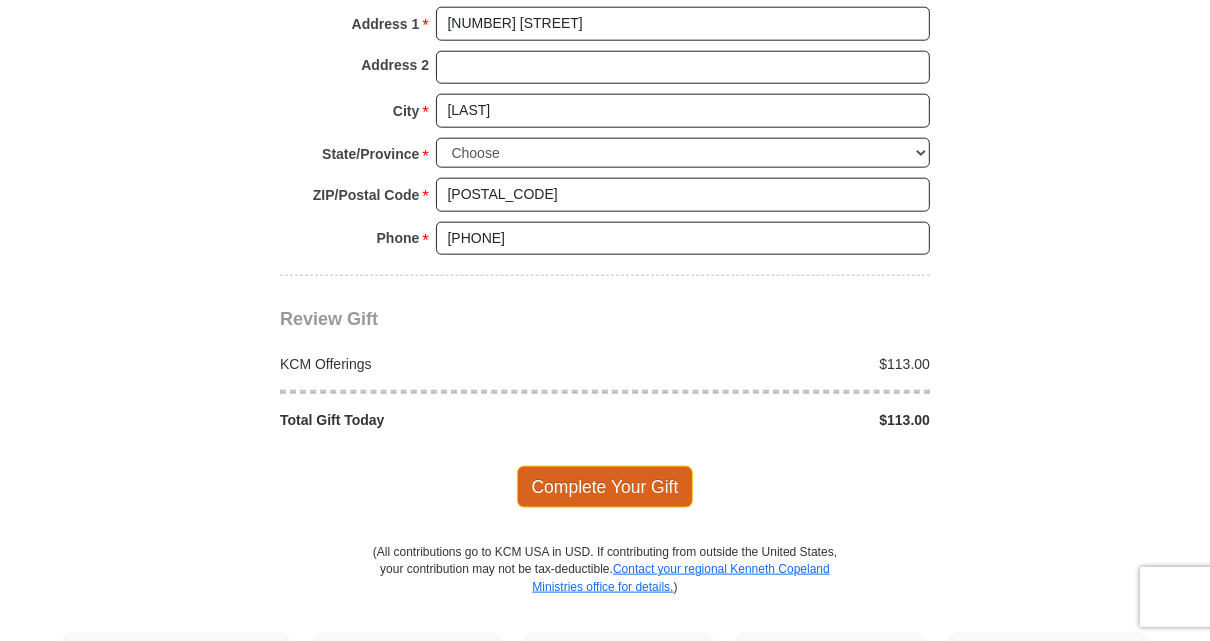 click on "Complete Your Gift" at bounding box center (605, 487) 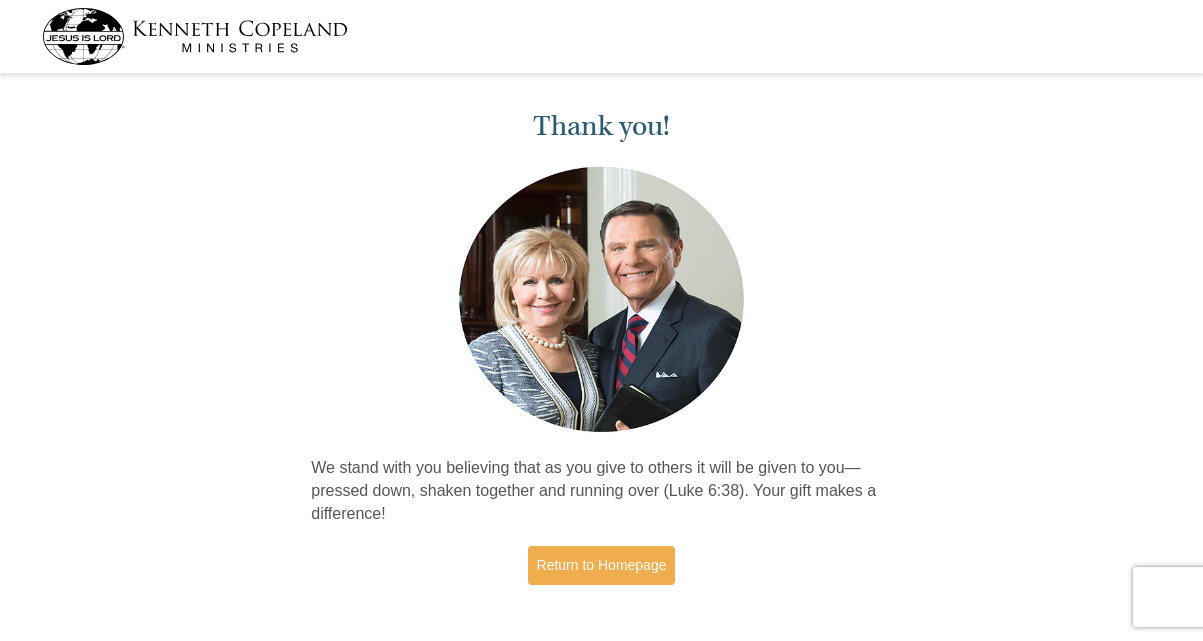scroll, scrollTop: 0, scrollLeft: 0, axis: both 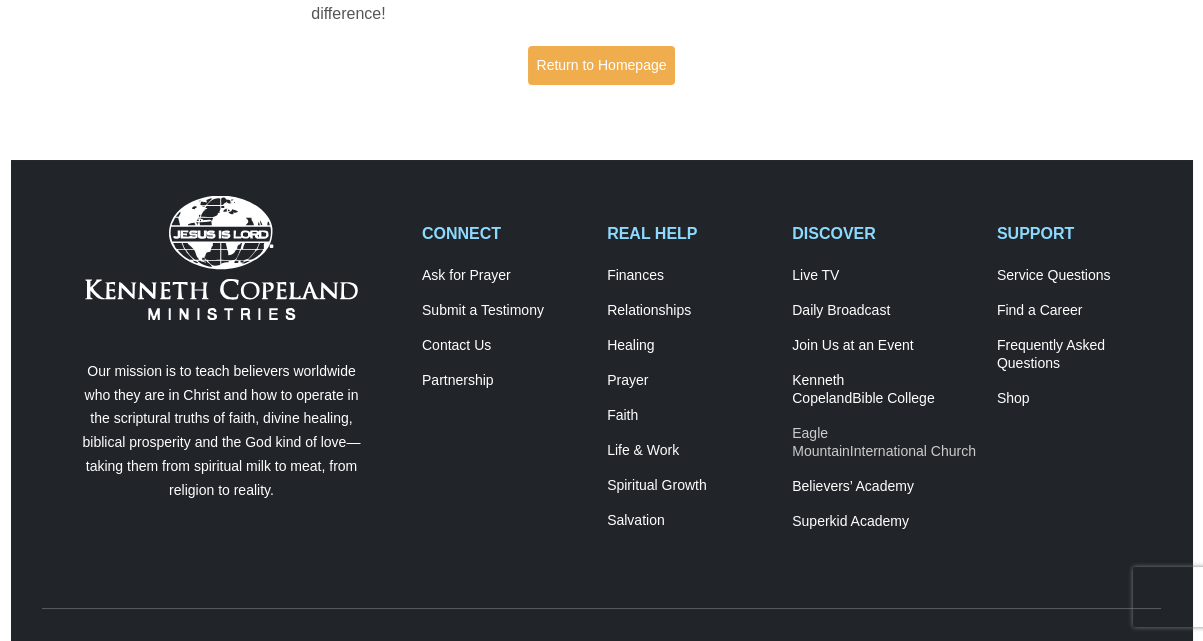 click on "Eagle Mountain  International Church" at bounding box center [884, 443] 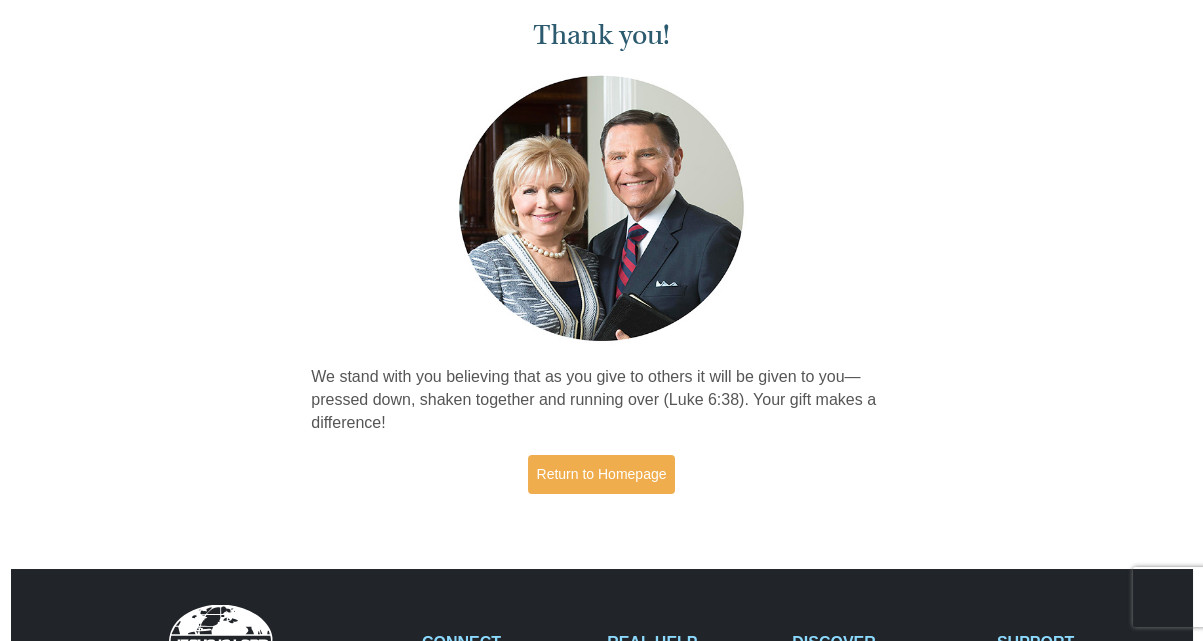 scroll, scrollTop: 100, scrollLeft: 0, axis: vertical 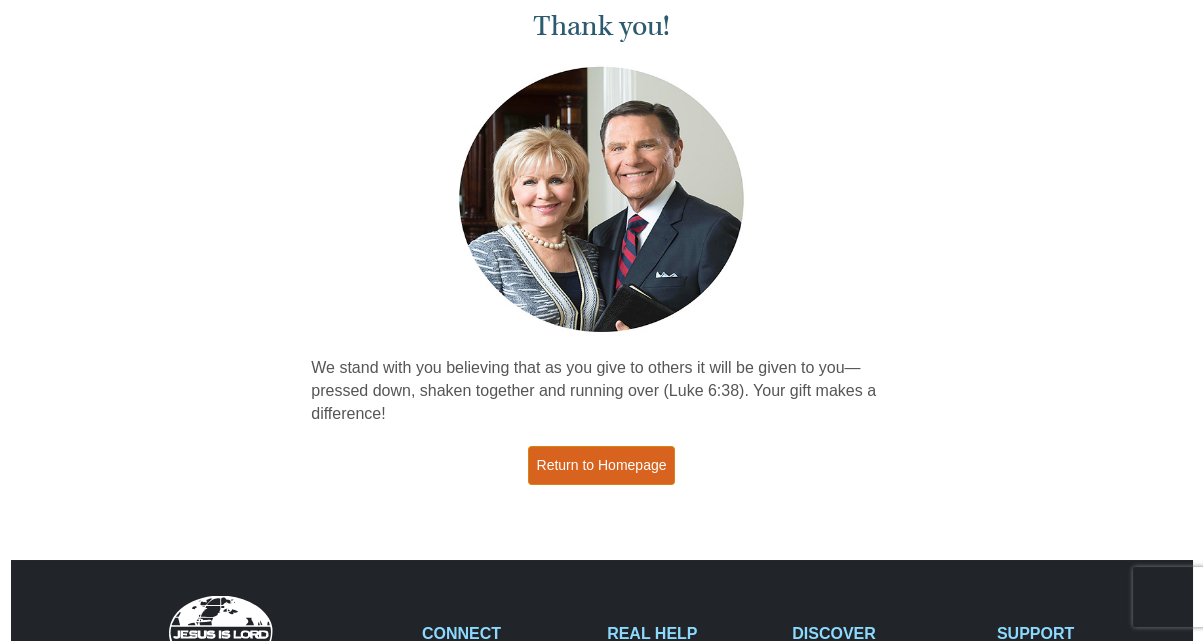 click on "Return to Homepage" at bounding box center [602, 465] 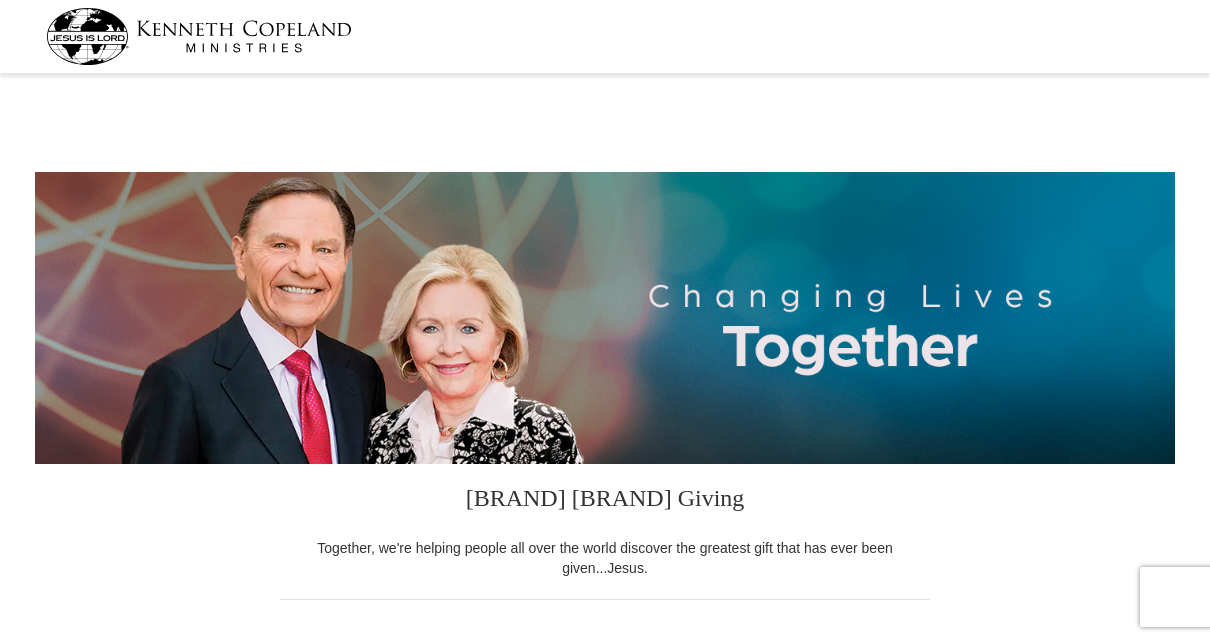 select on "[STATE]" 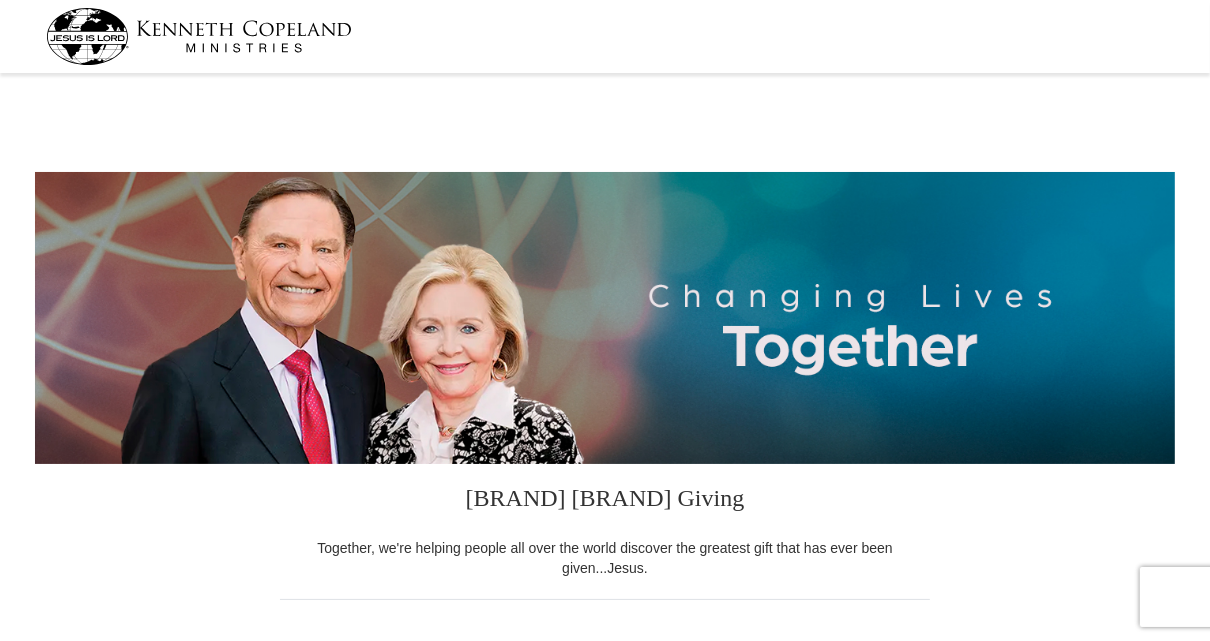 scroll, scrollTop: 0, scrollLeft: 0, axis: both 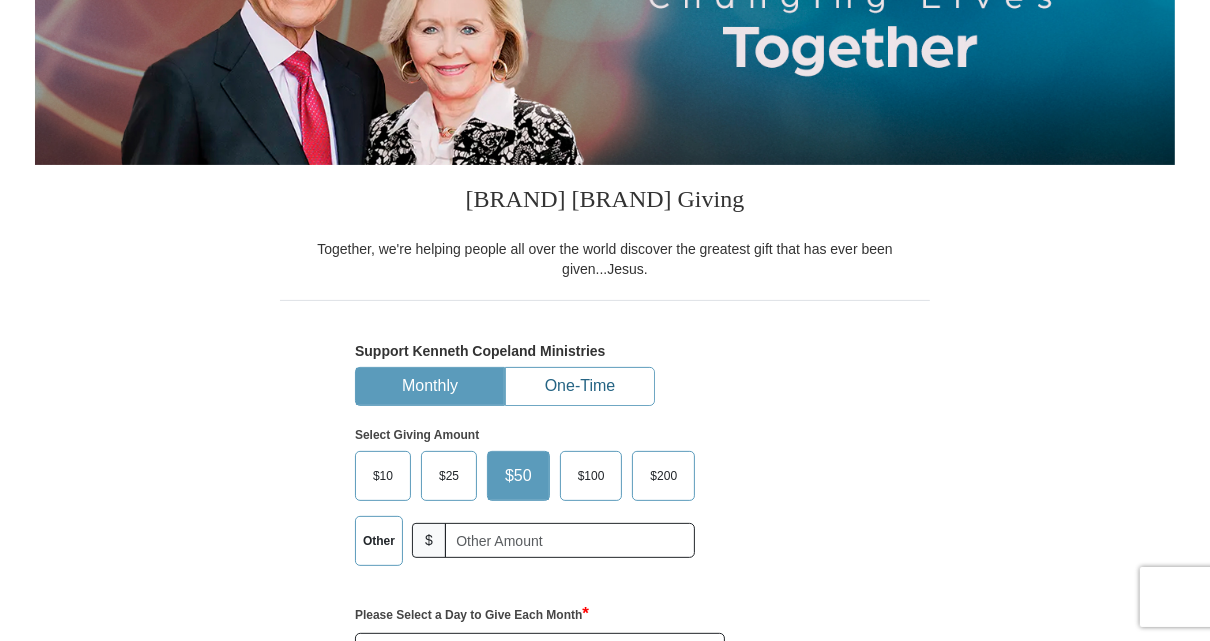 click on "One-Time" at bounding box center (580, 386) 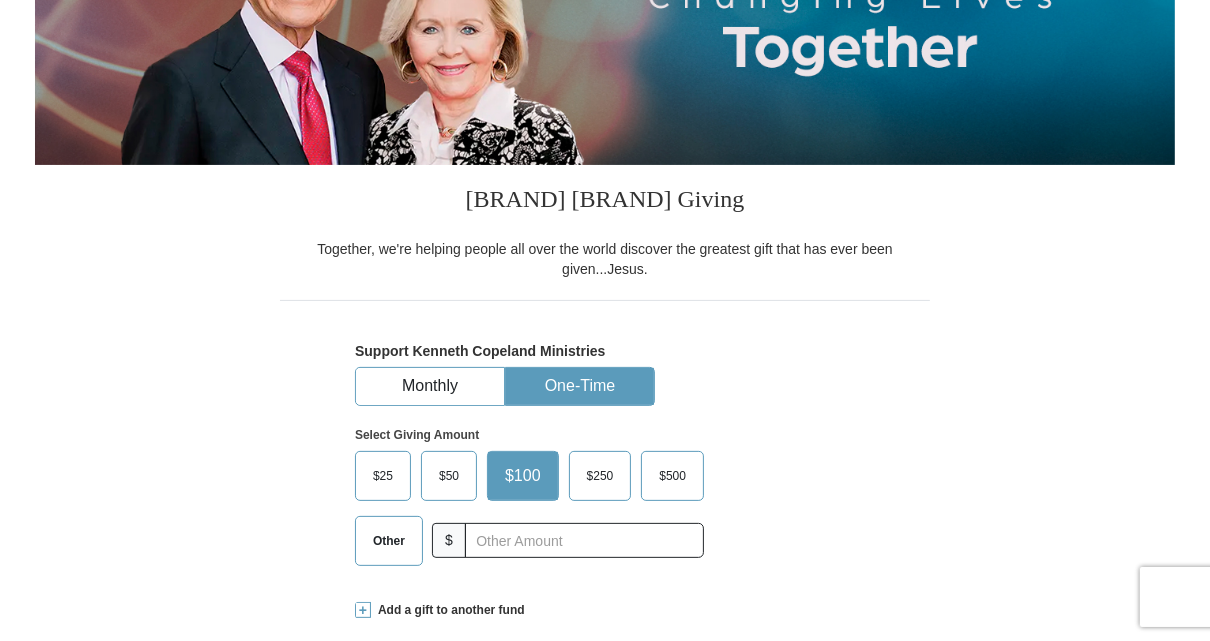click on "Other" at bounding box center (389, 541) 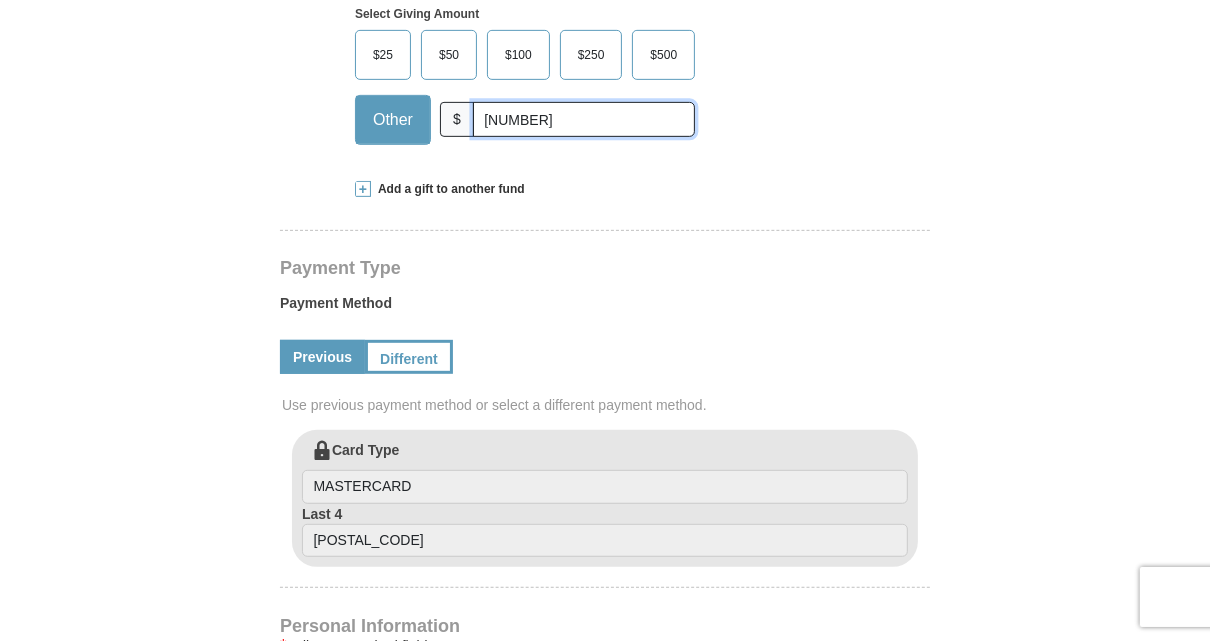 scroll, scrollTop: 799, scrollLeft: 0, axis: vertical 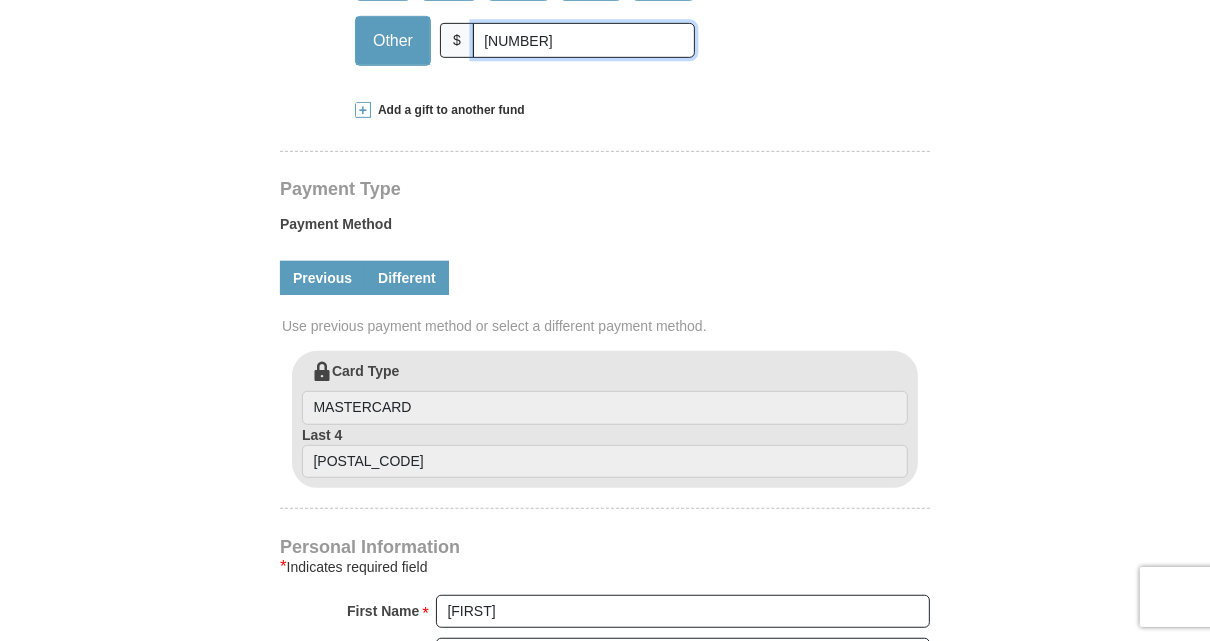 type on "46.00" 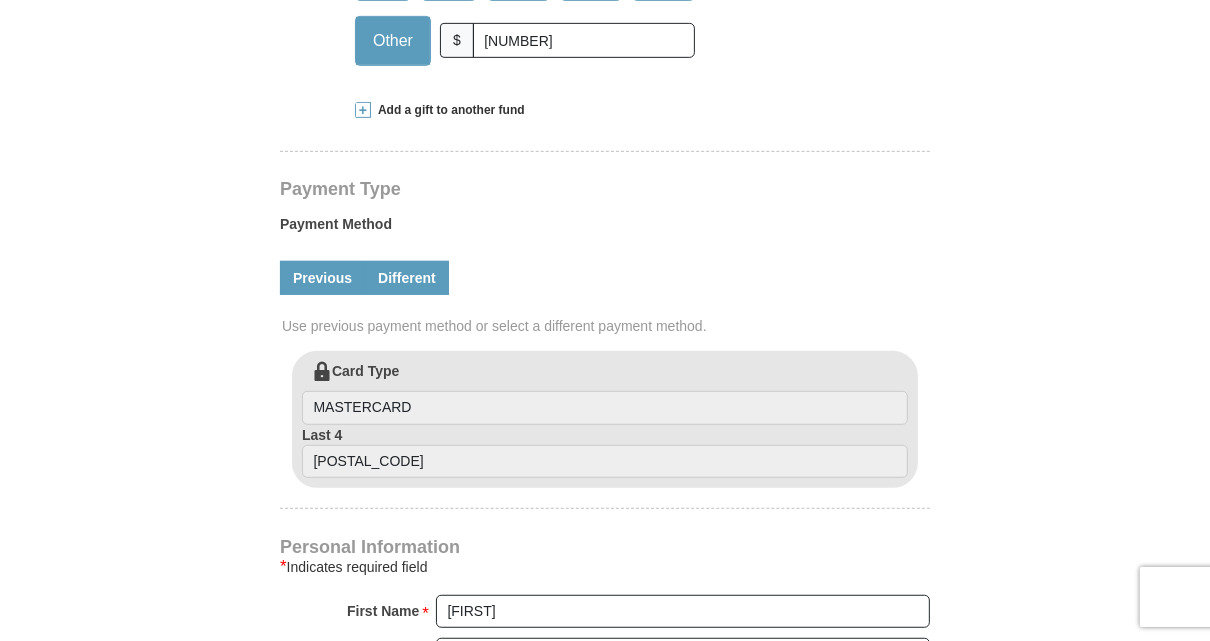 click on "Different" at bounding box center (407, 278) 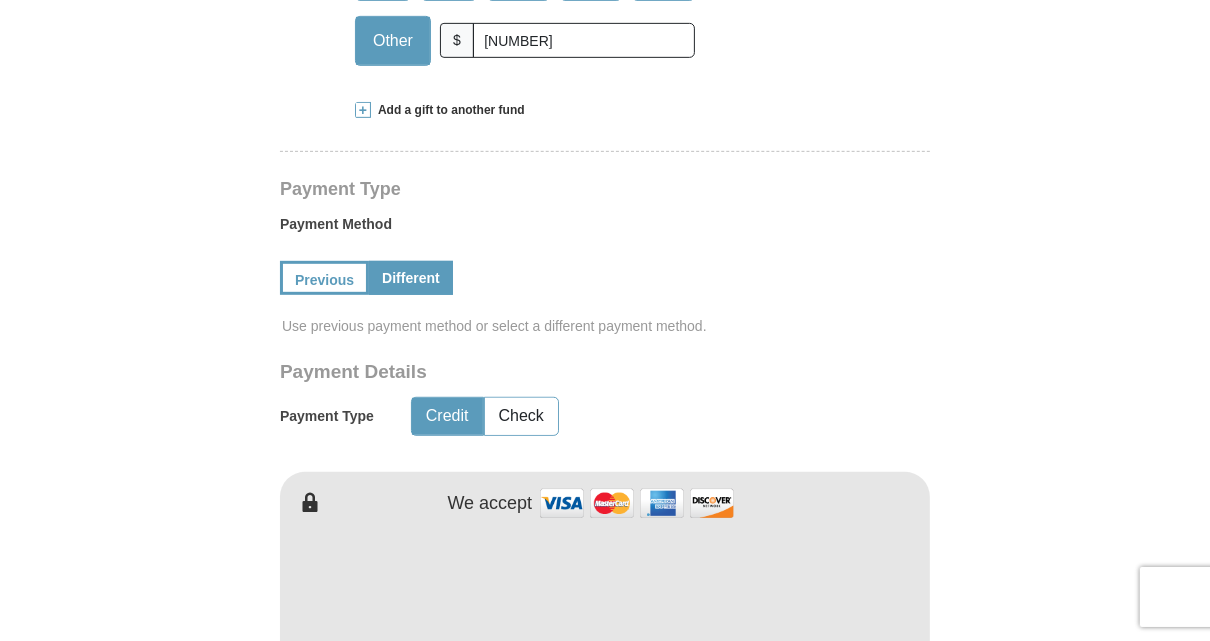 click on "Credit" at bounding box center (447, 416) 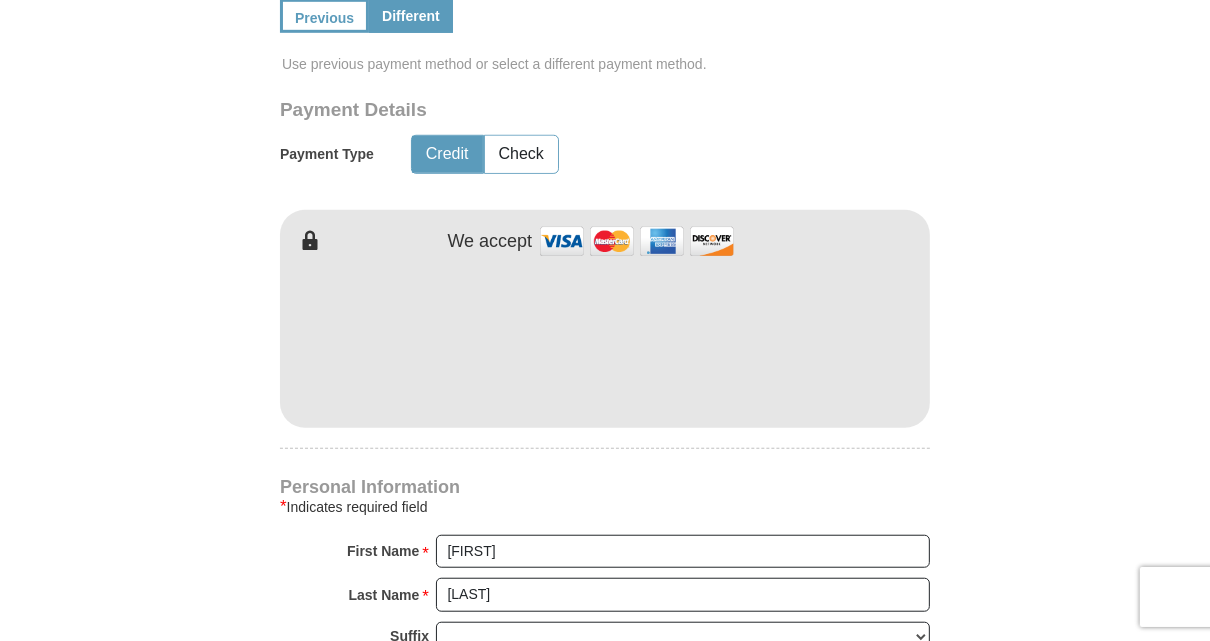 scroll, scrollTop: 1099, scrollLeft: 0, axis: vertical 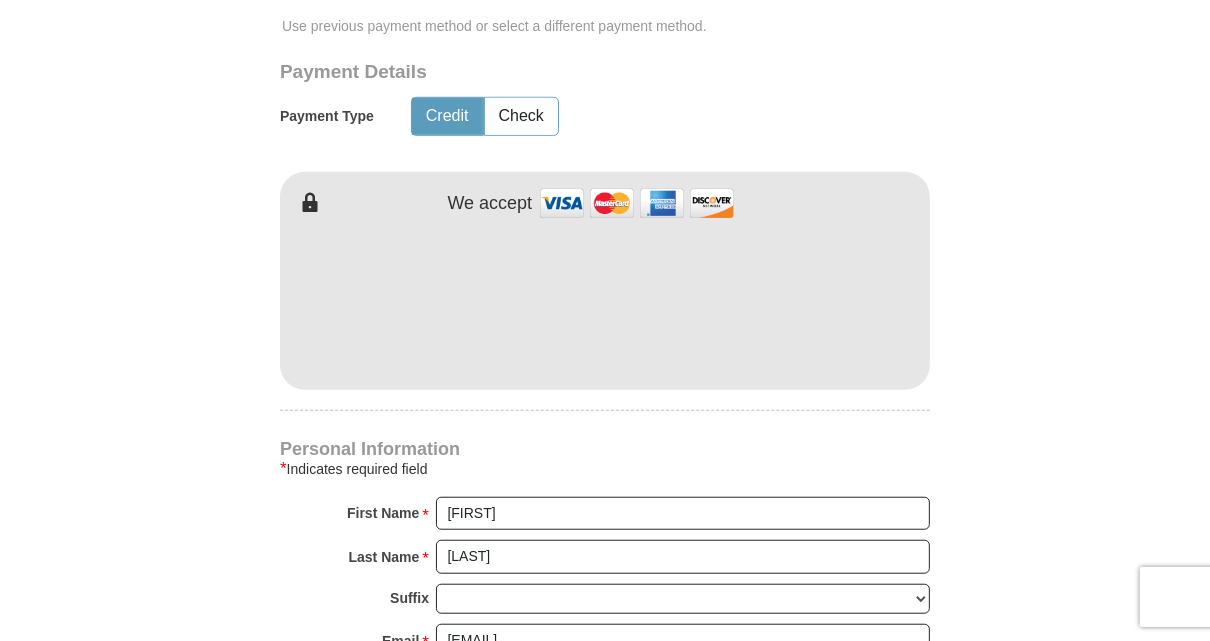 type on "Credit" 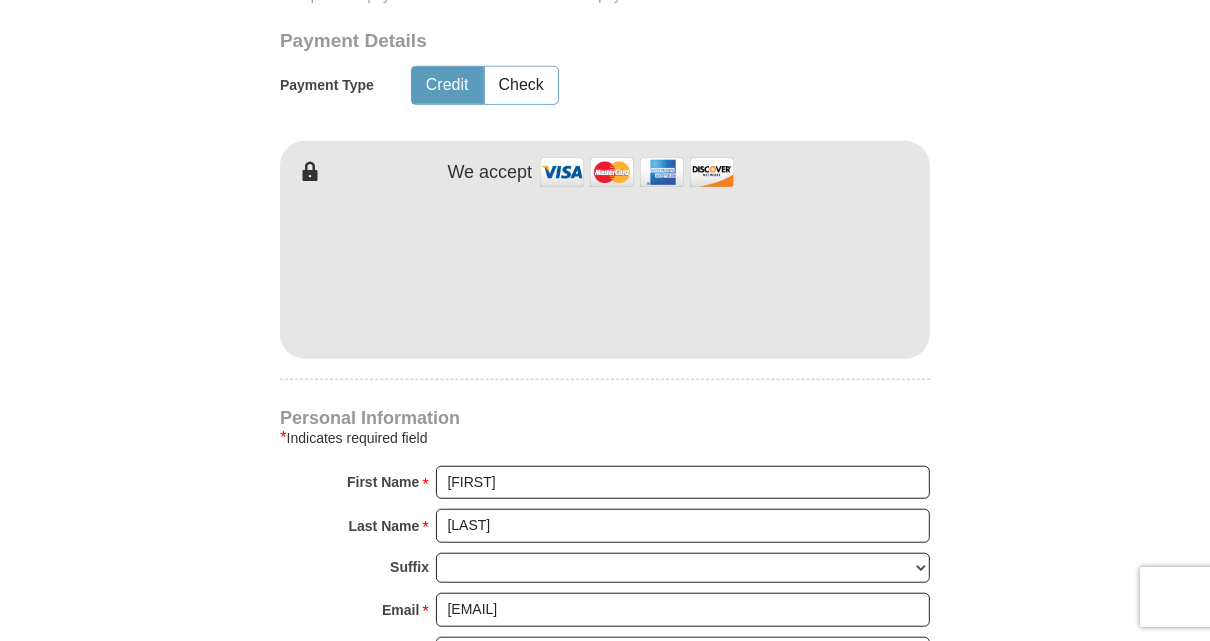 scroll, scrollTop: 1200, scrollLeft: 0, axis: vertical 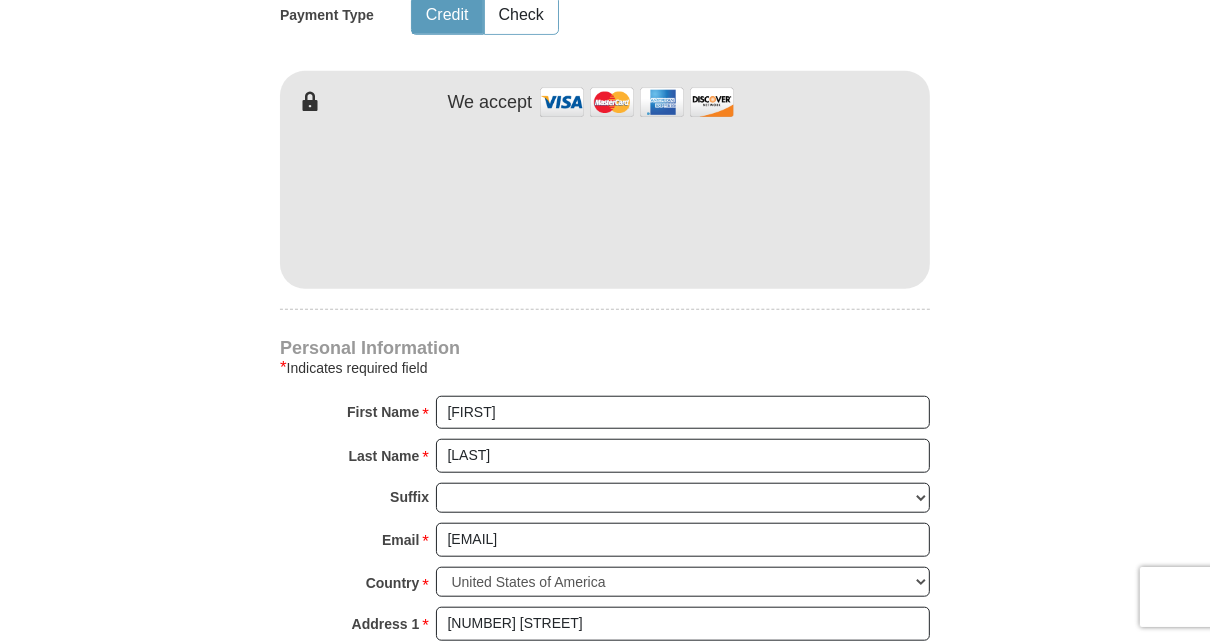drag, startPoint x: 1135, startPoint y: 320, endPoint x: 1126, endPoint y: 329, distance: 12.727922 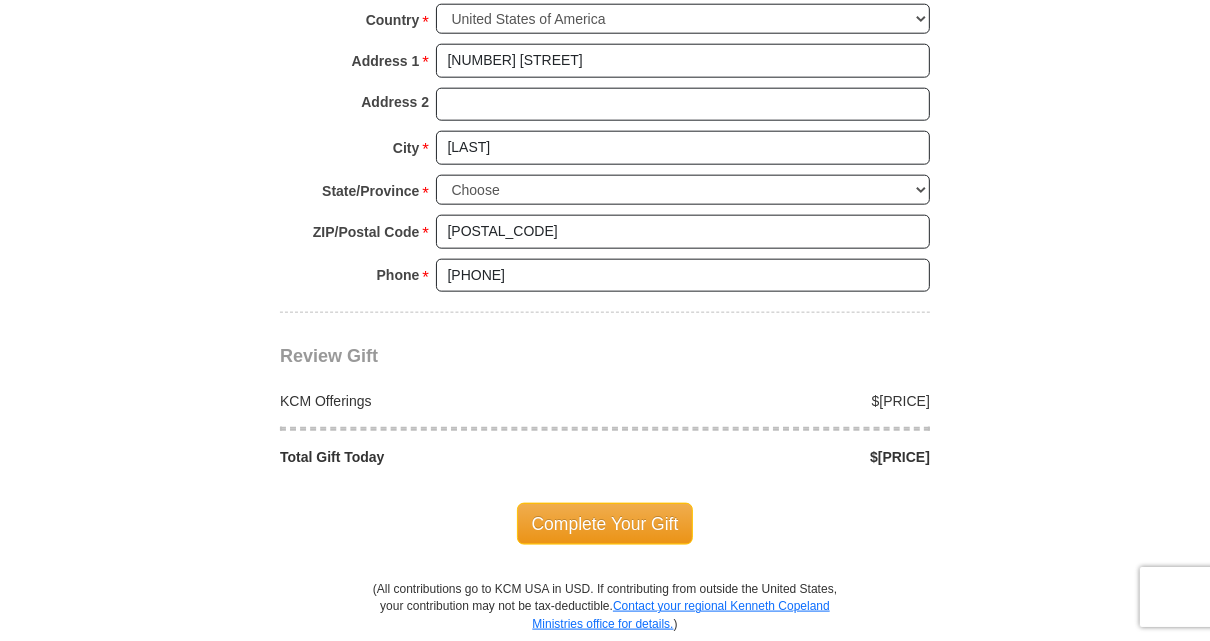 scroll, scrollTop: 1800, scrollLeft: 0, axis: vertical 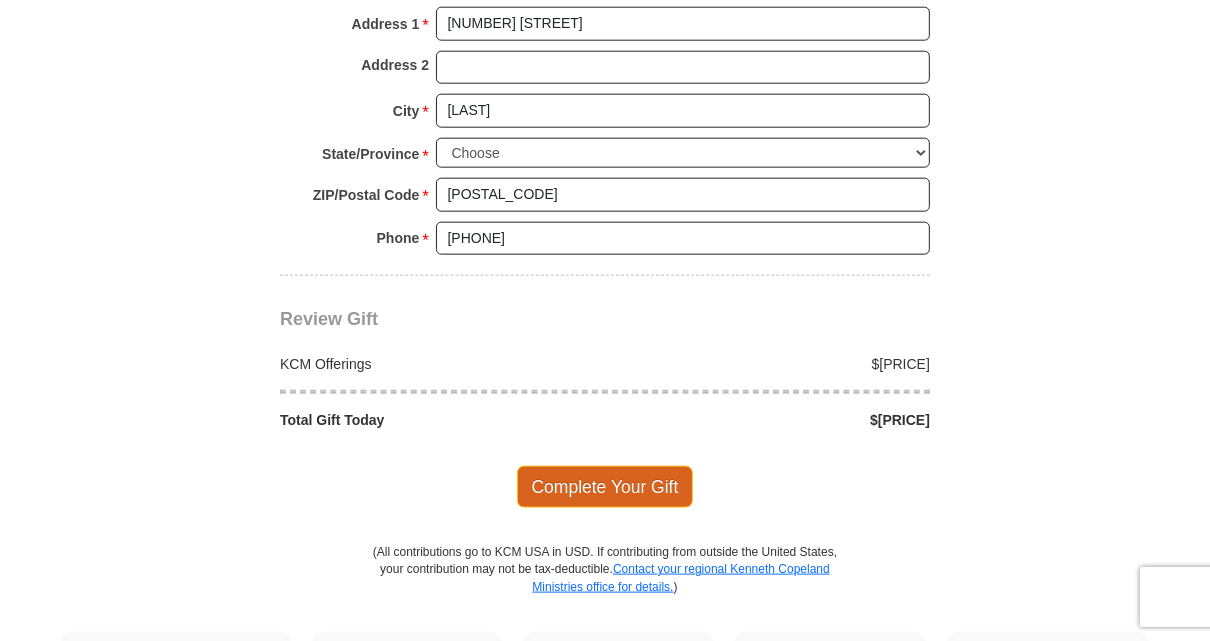 click on "Complete Your Gift" at bounding box center [605, 487] 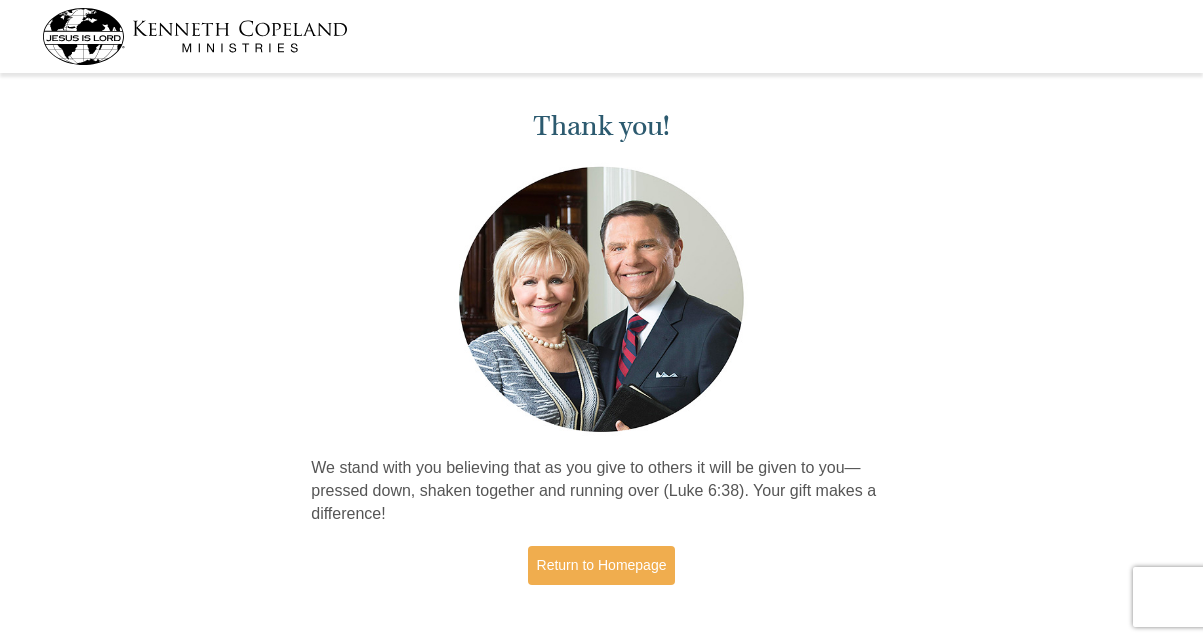 scroll, scrollTop: 0, scrollLeft: 0, axis: both 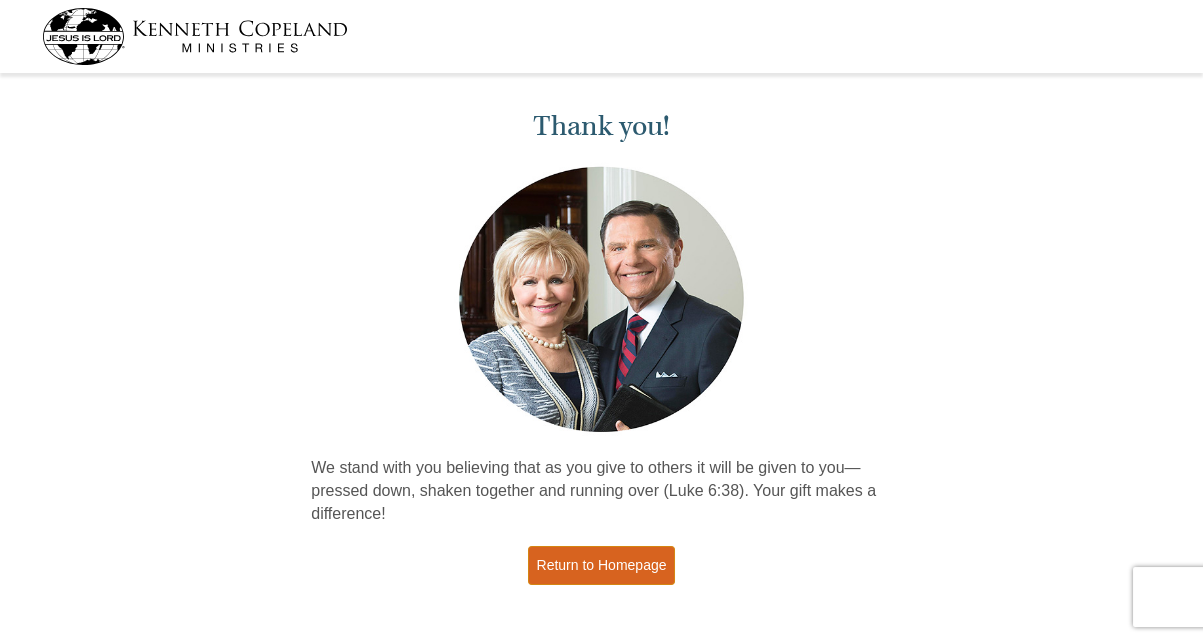 click on "Return to Homepage" at bounding box center [602, 565] 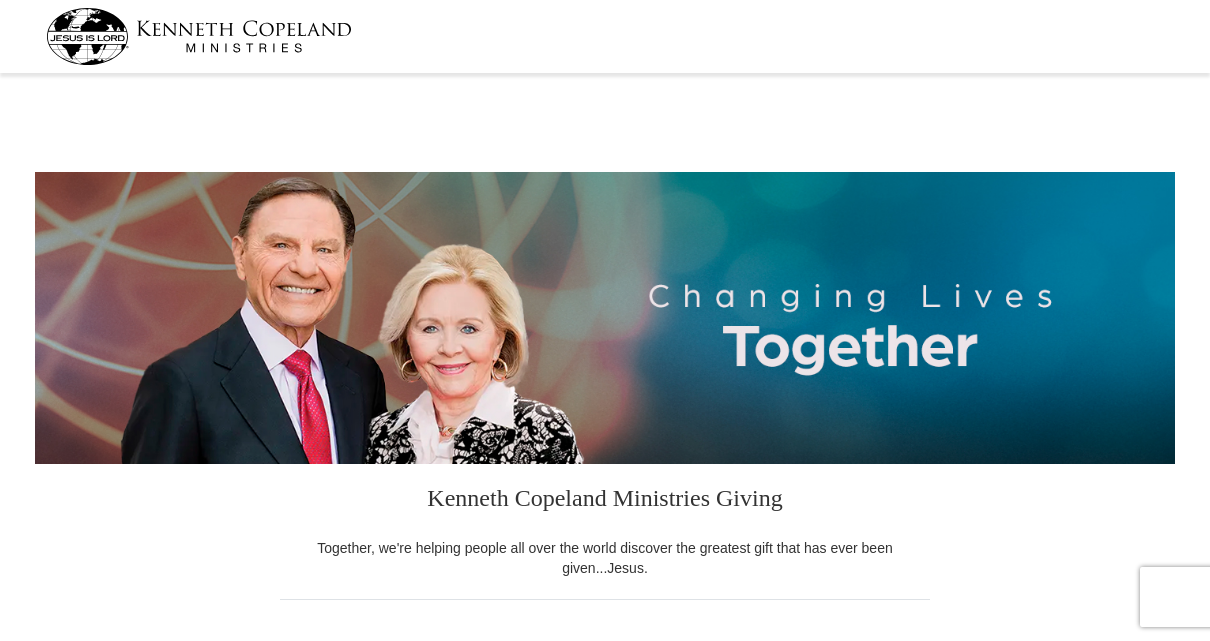 select on "TX" 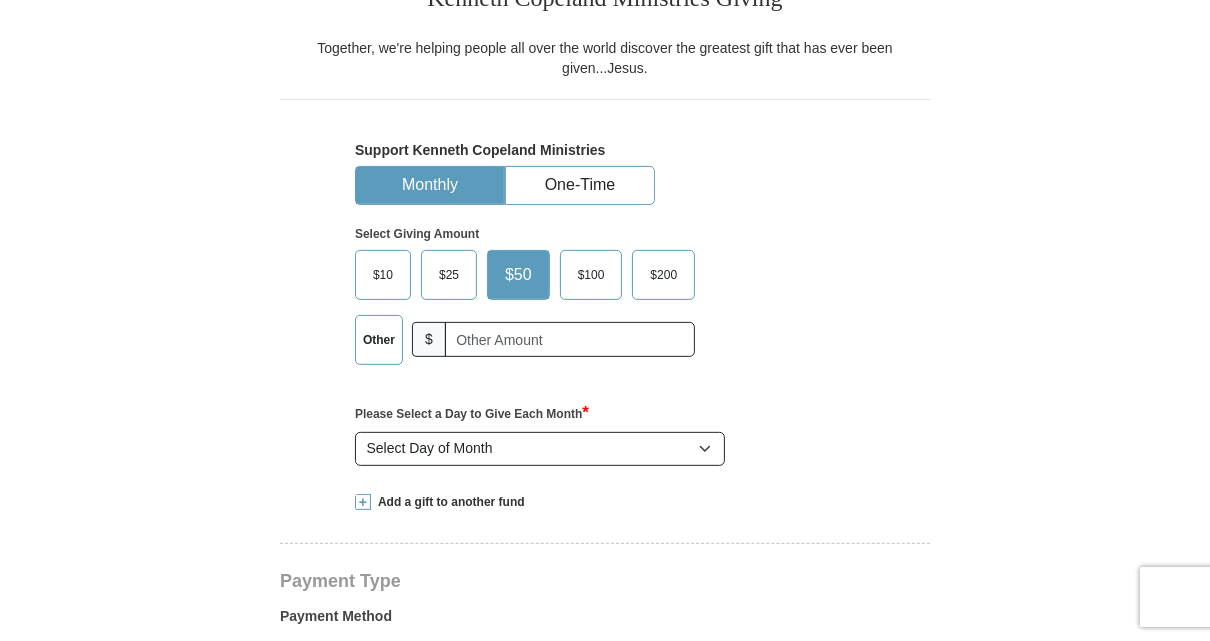 scroll, scrollTop: 500, scrollLeft: 0, axis: vertical 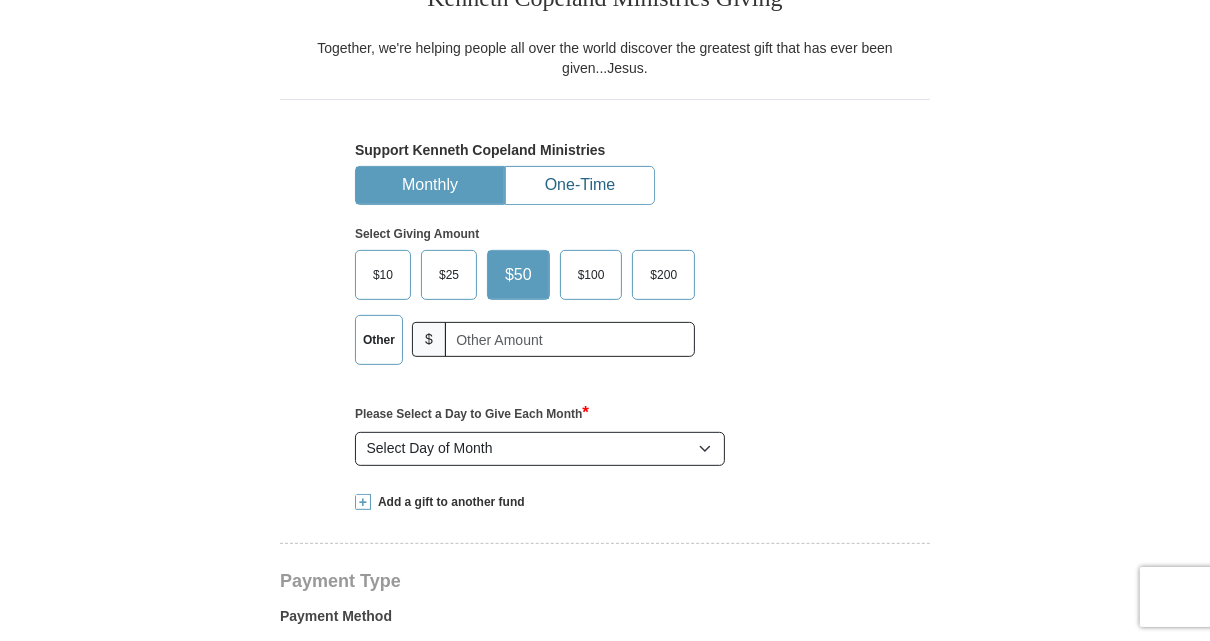 click on "One-Time" at bounding box center (580, 185) 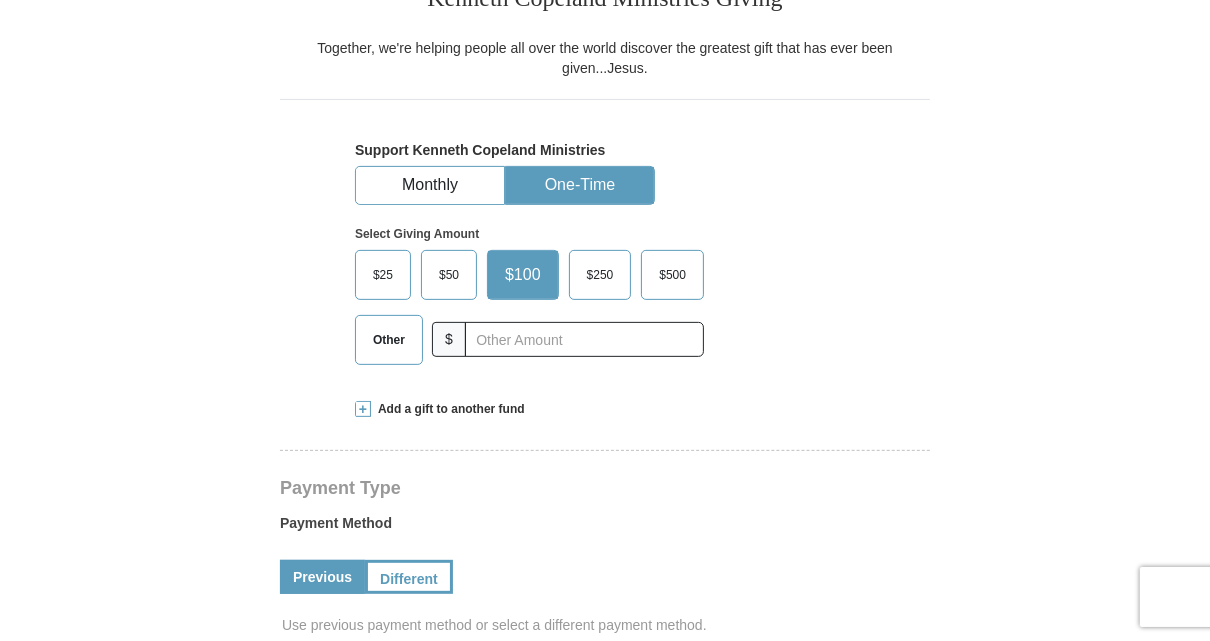 click on "Other" at bounding box center [389, 340] 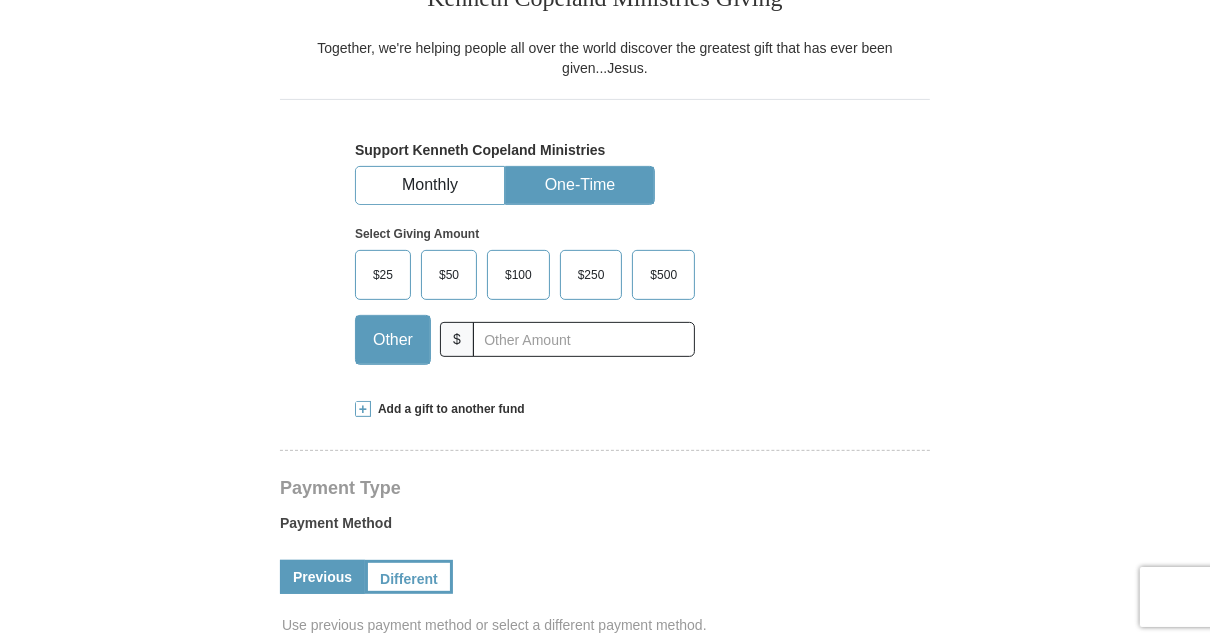 click on "$100" at bounding box center [518, 275] 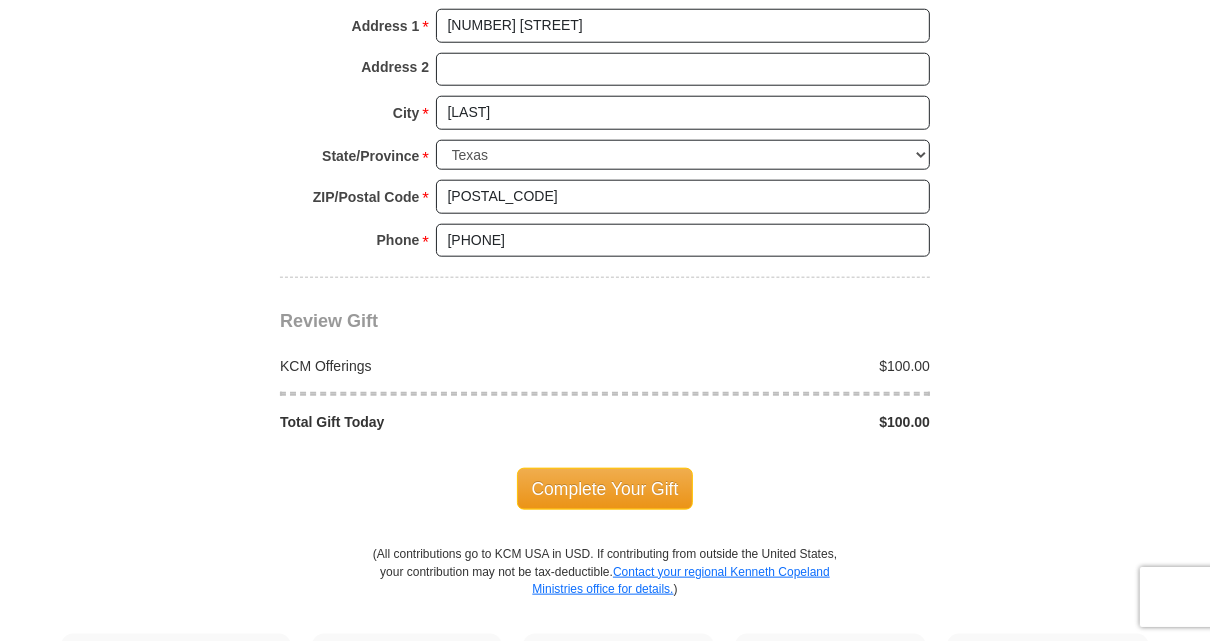 scroll, scrollTop: 1700, scrollLeft: 0, axis: vertical 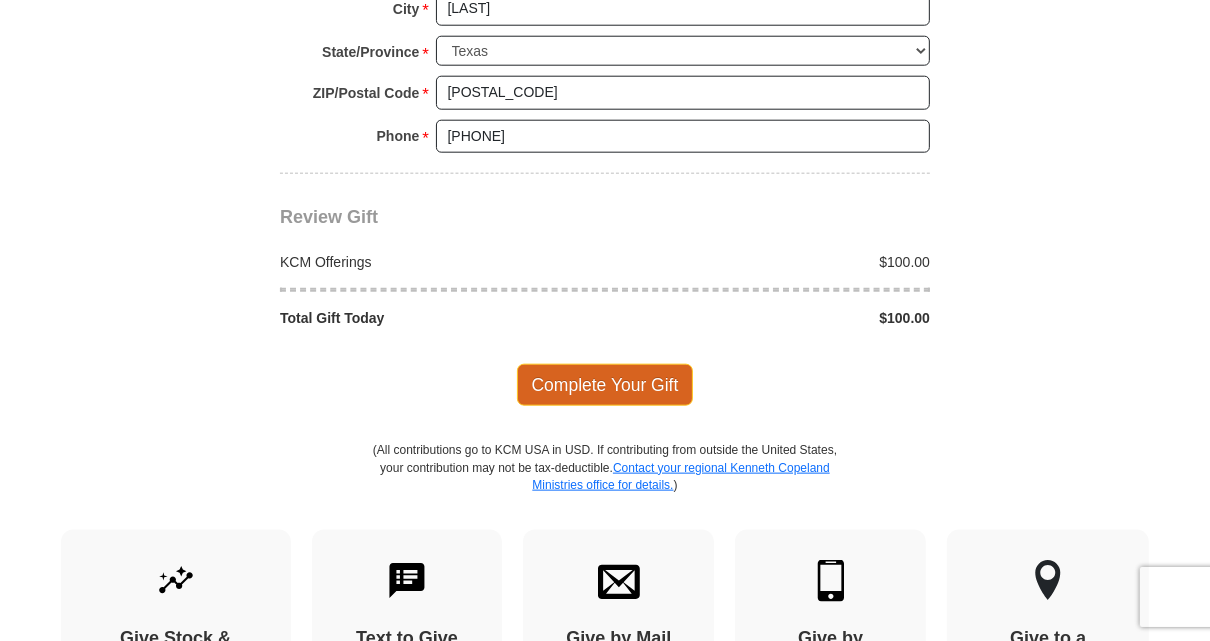 click on "Complete Your Gift" at bounding box center (605, 385) 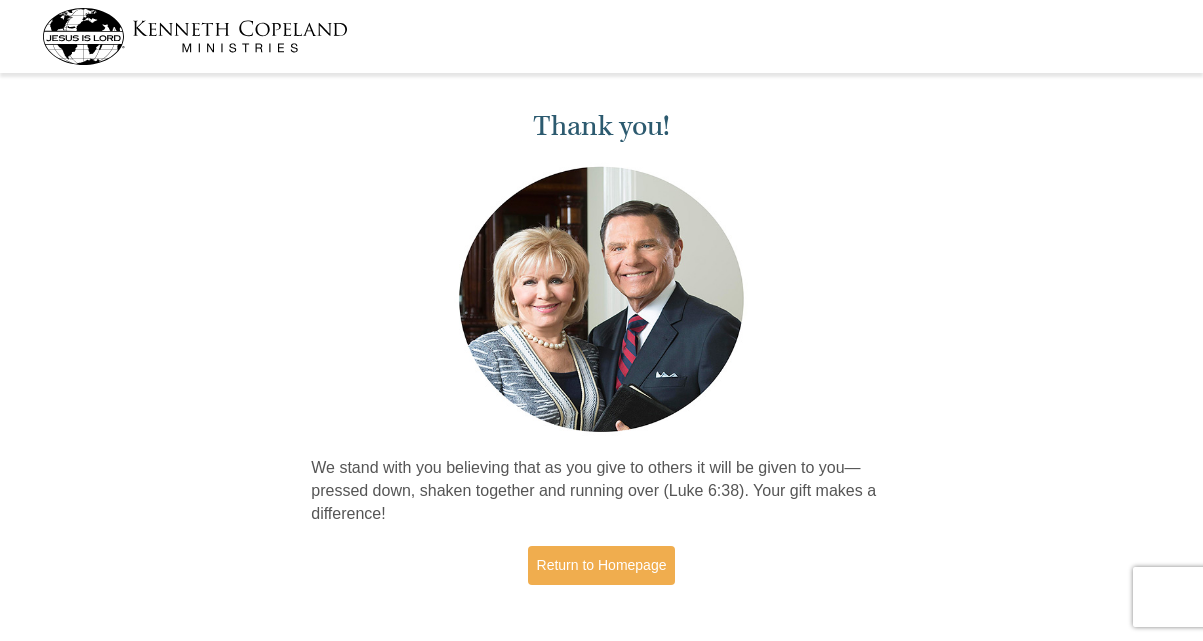 scroll, scrollTop: 0, scrollLeft: 0, axis: both 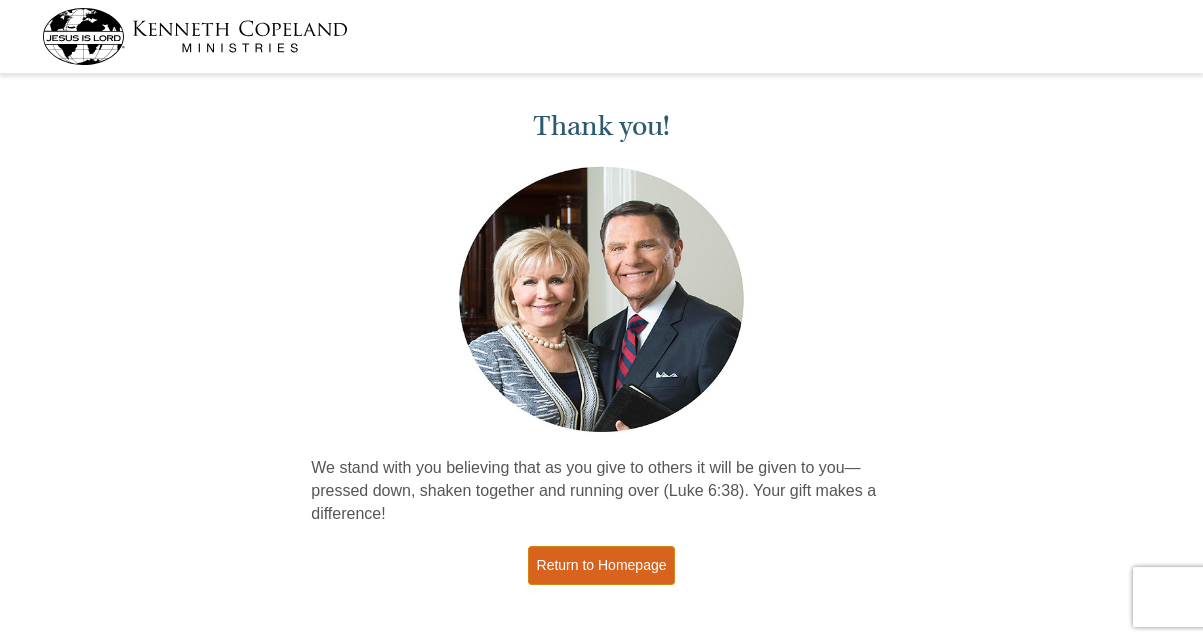 click on "Return to Homepage" at bounding box center (602, 565) 